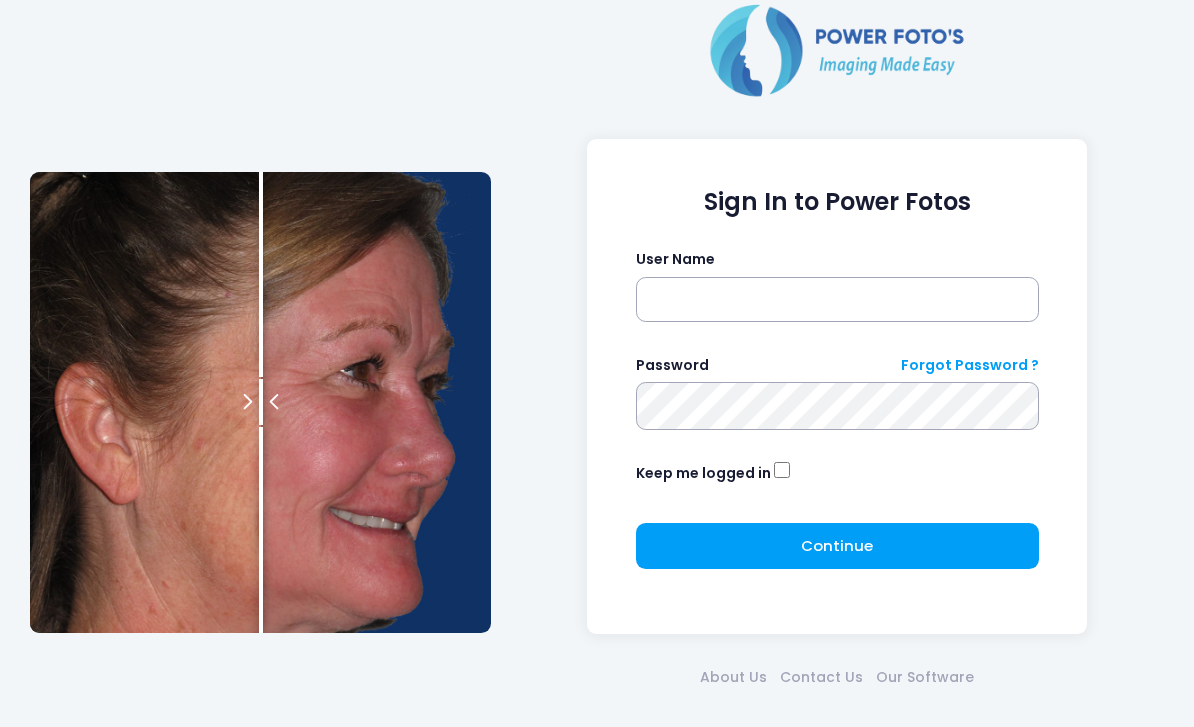 scroll, scrollTop: 0, scrollLeft: 0, axis: both 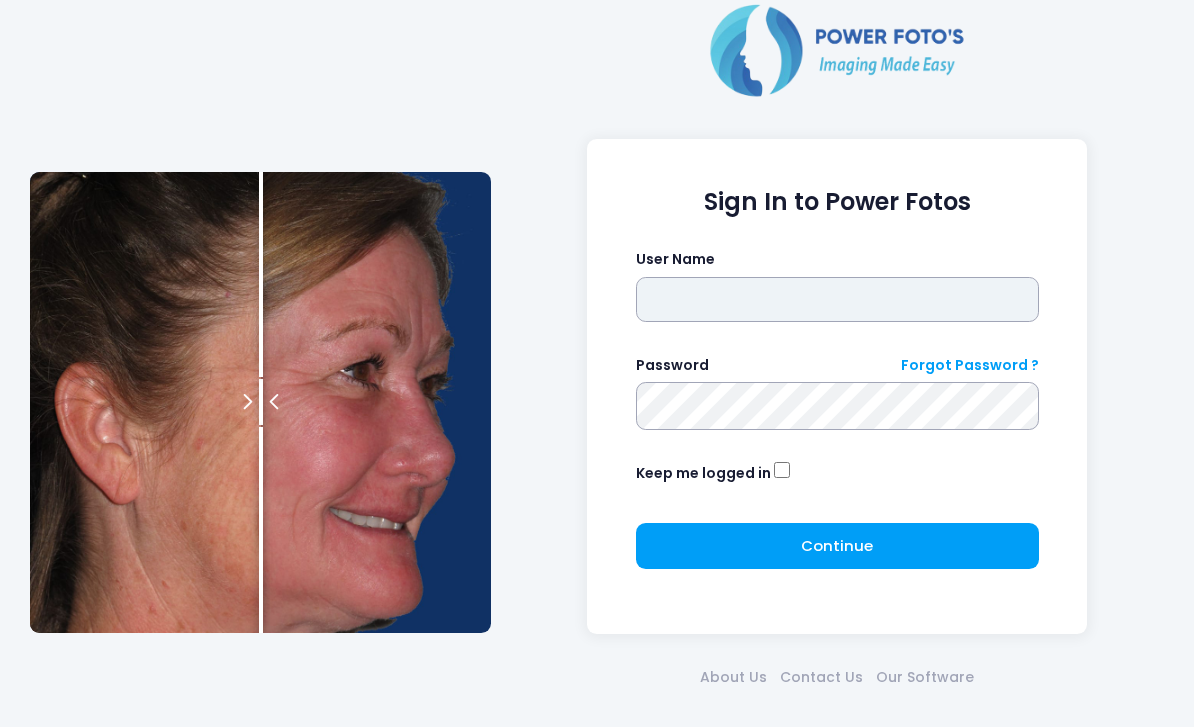 type on "*******" 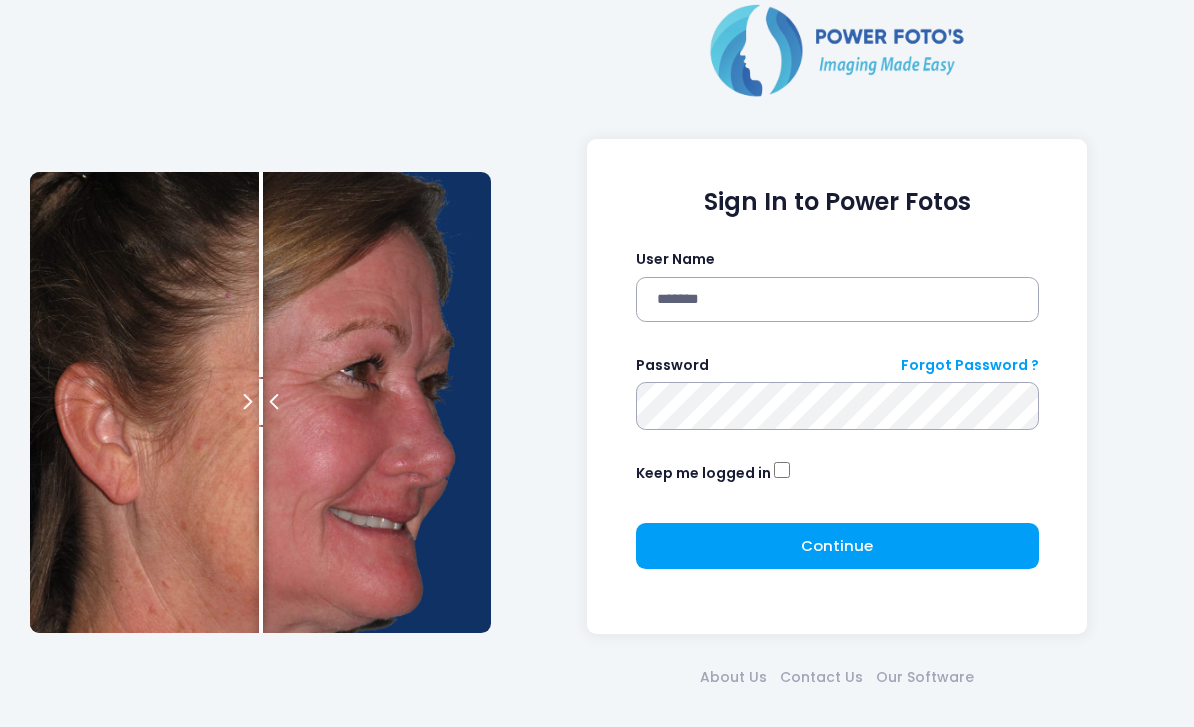 click at bounding box center (0, 0) 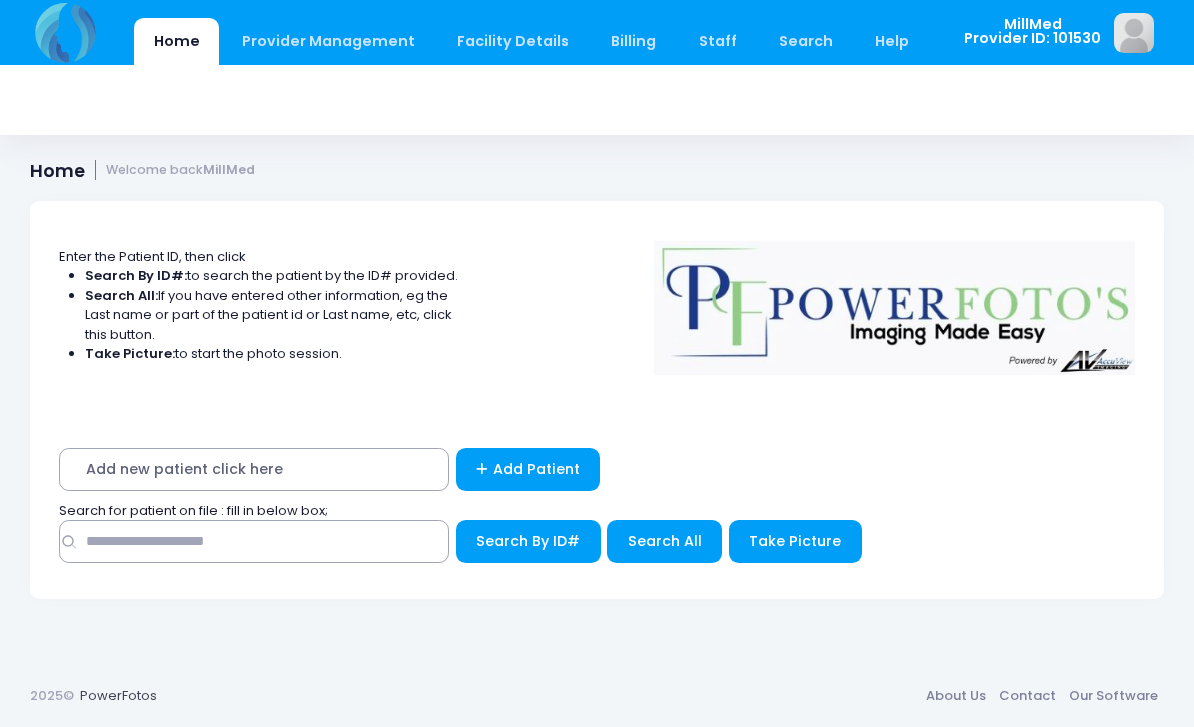 scroll, scrollTop: 0, scrollLeft: 0, axis: both 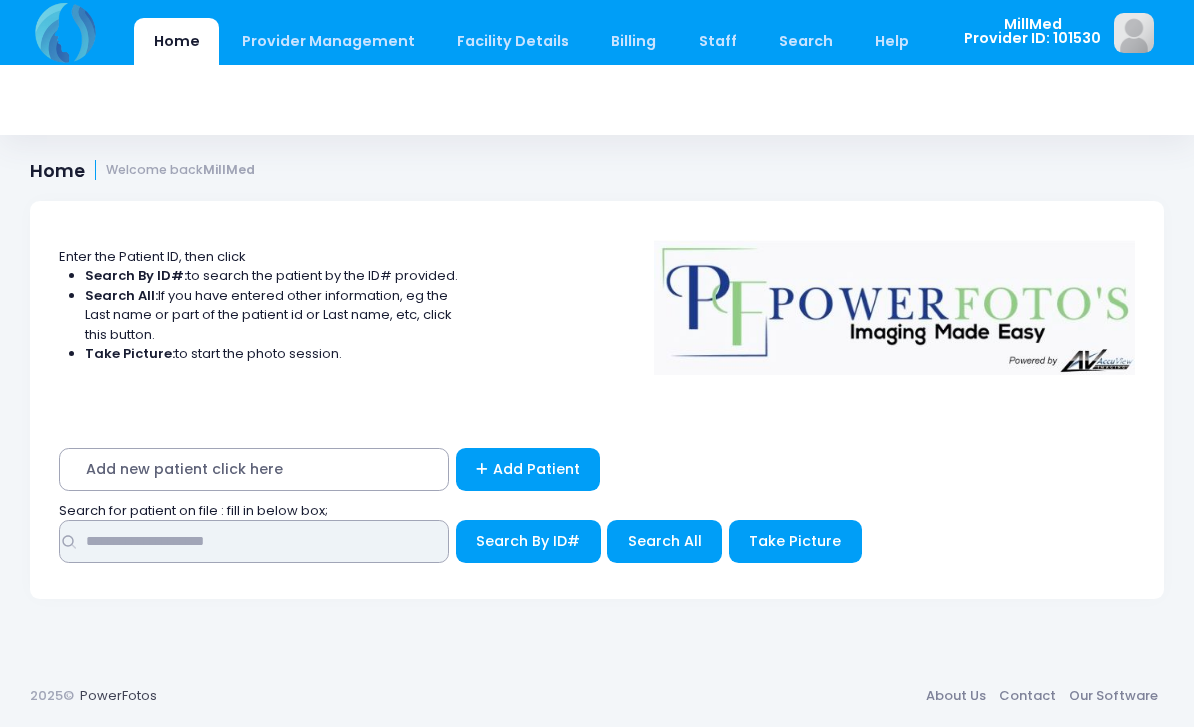 click at bounding box center [254, 541] 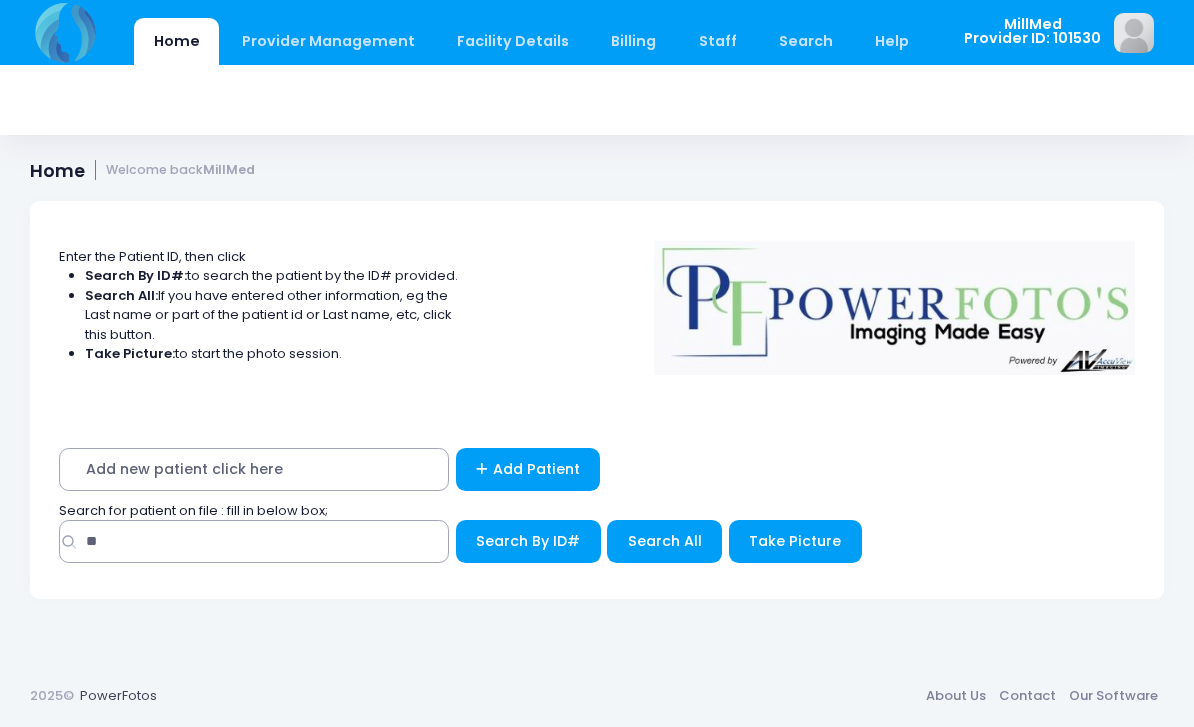 click on "2025©
PowerFotos
About Us
Contact
Our Software" at bounding box center [597, 696] 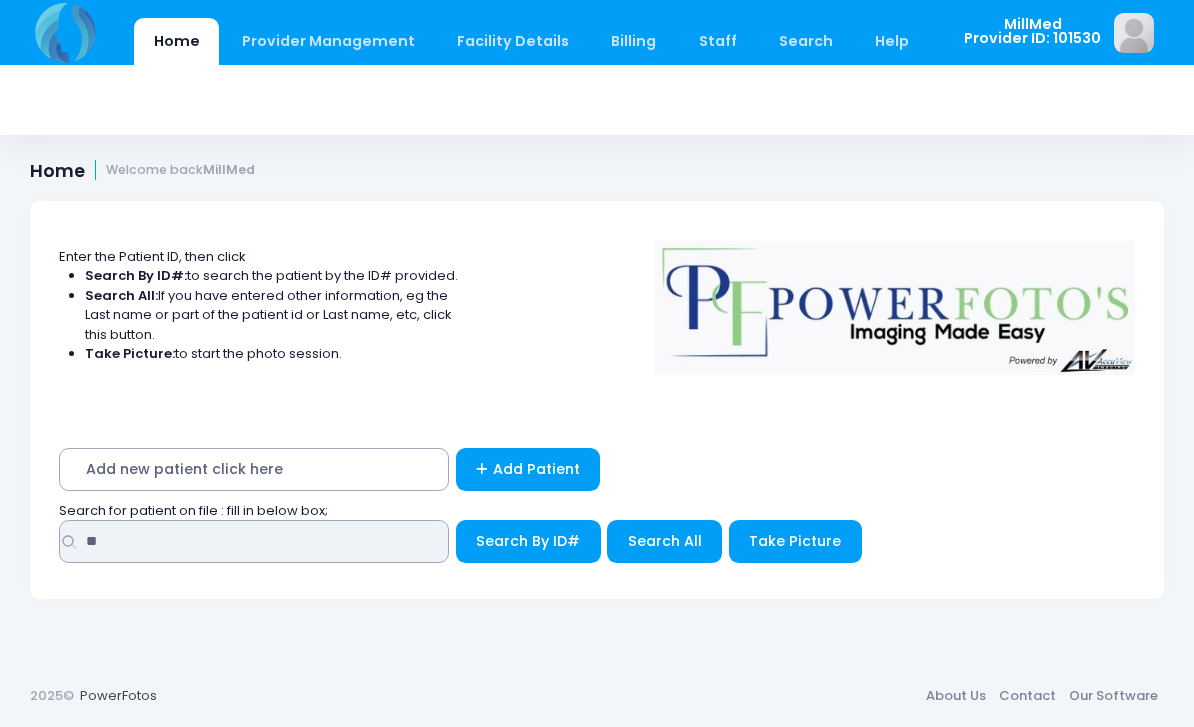click on "**" at bounding box center (254, 541) 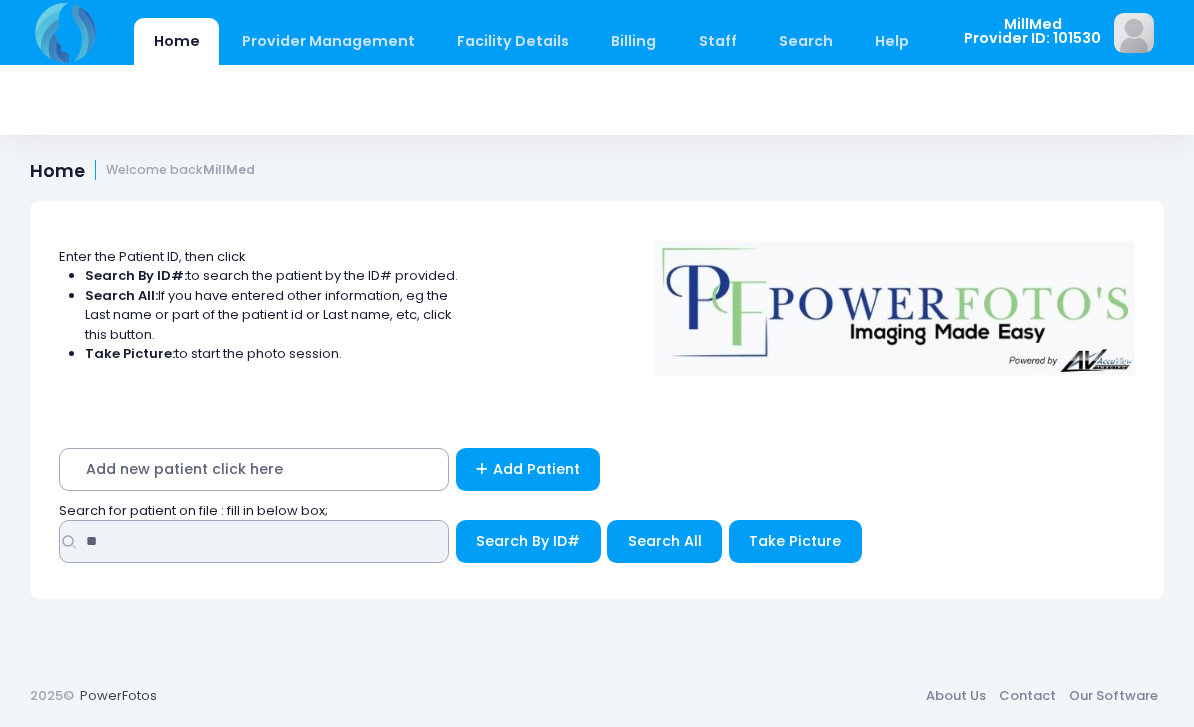 type on "*" 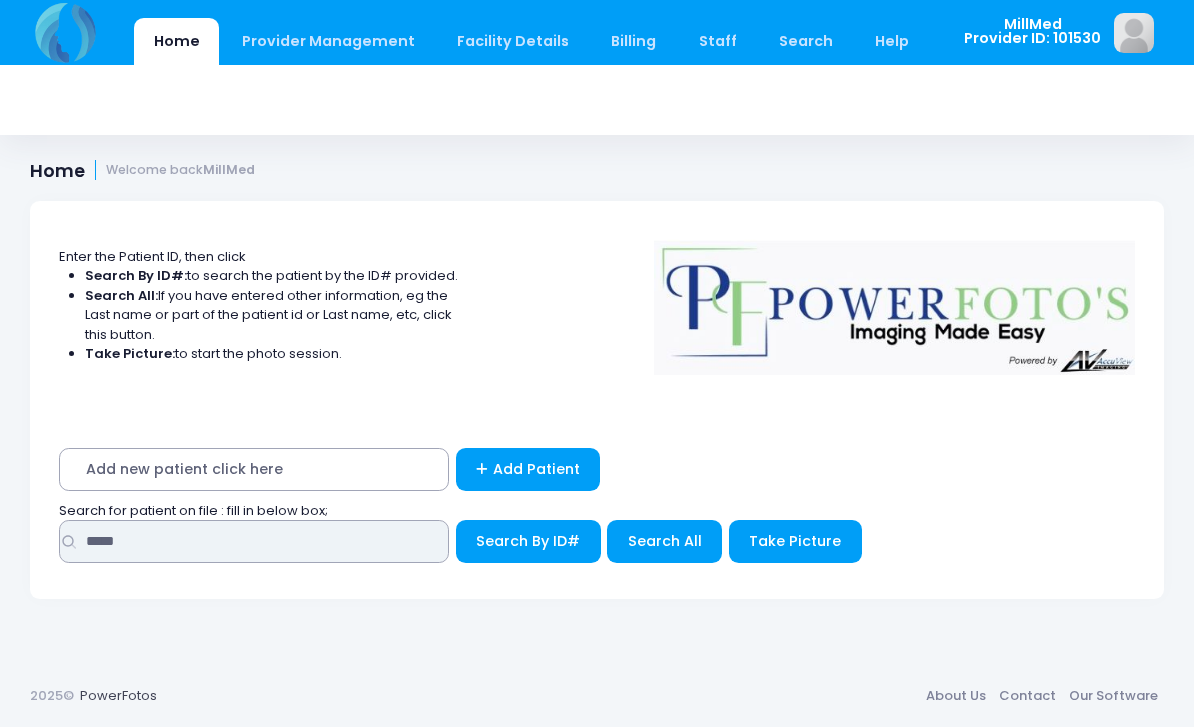 type on "*****" 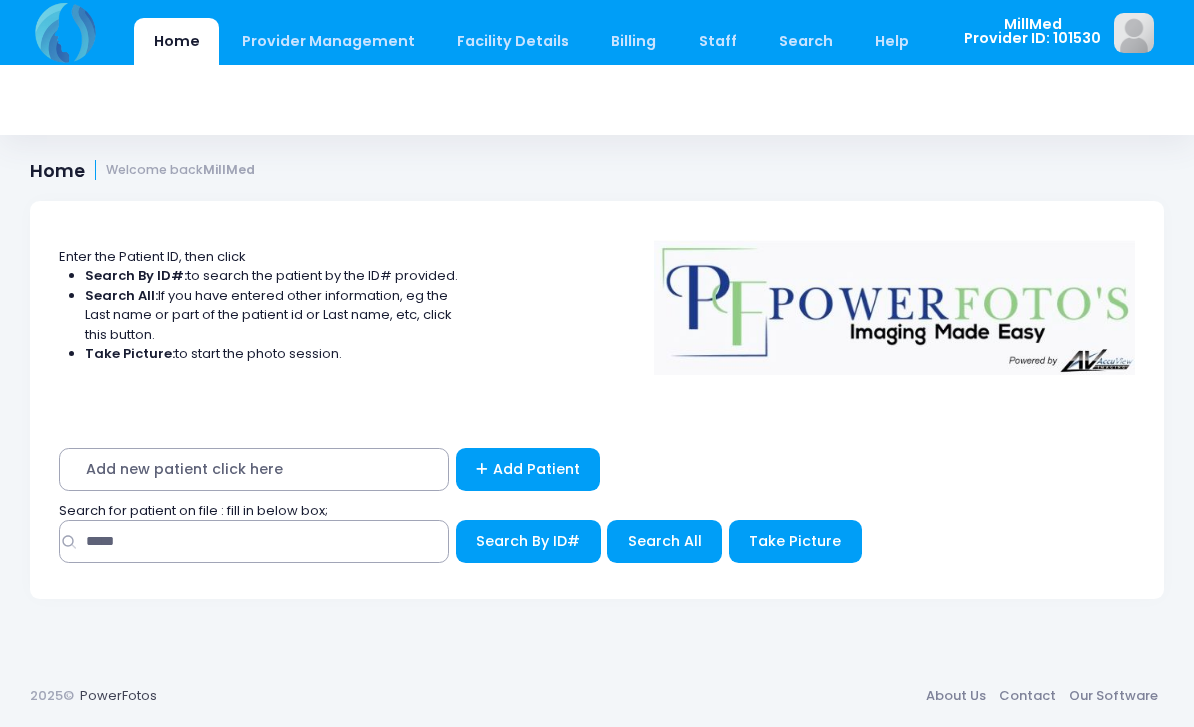 click on "Add new patient click here
Add Patient
Search for patient on file : fill in below box;
***** Search By ID#" at bounding box center [597, 510] 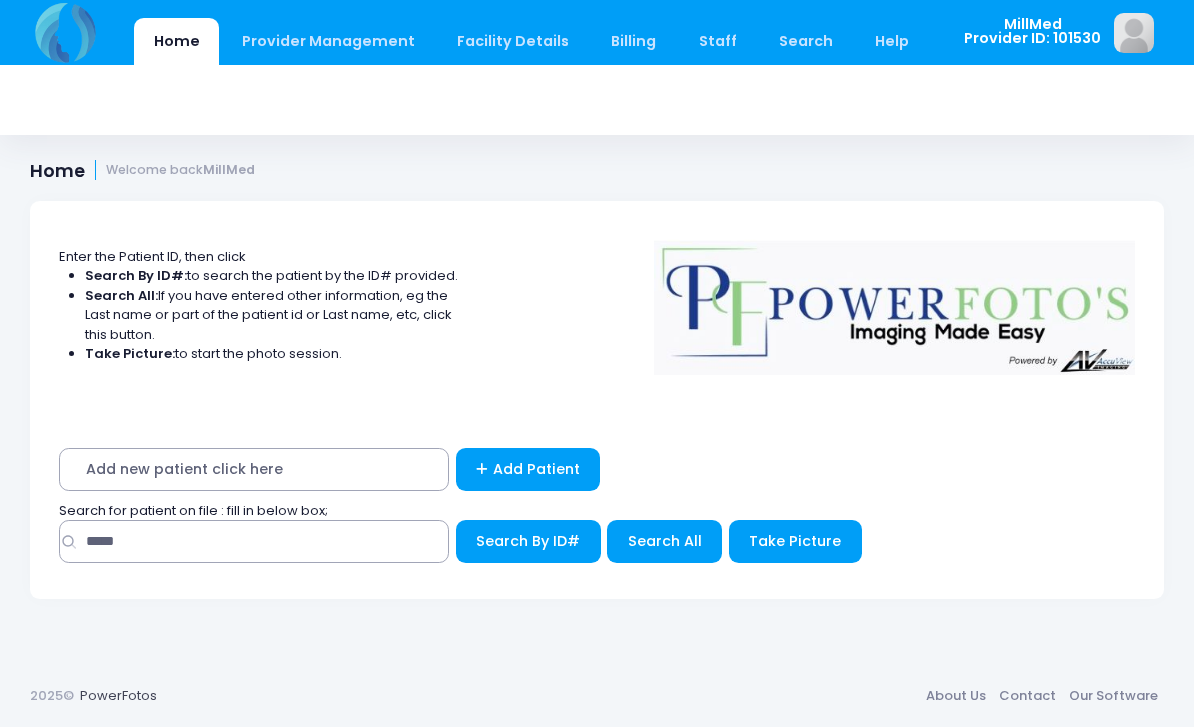 click on "Search All" at bounding box center (665, 541) 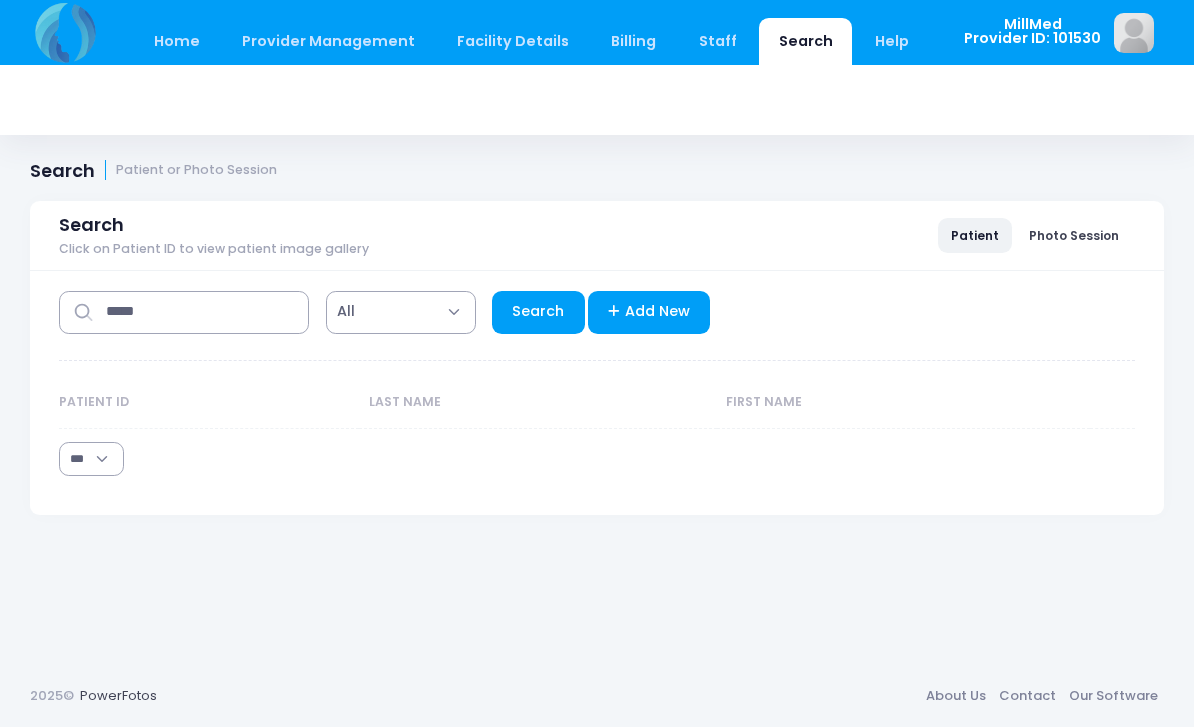 select on "***" 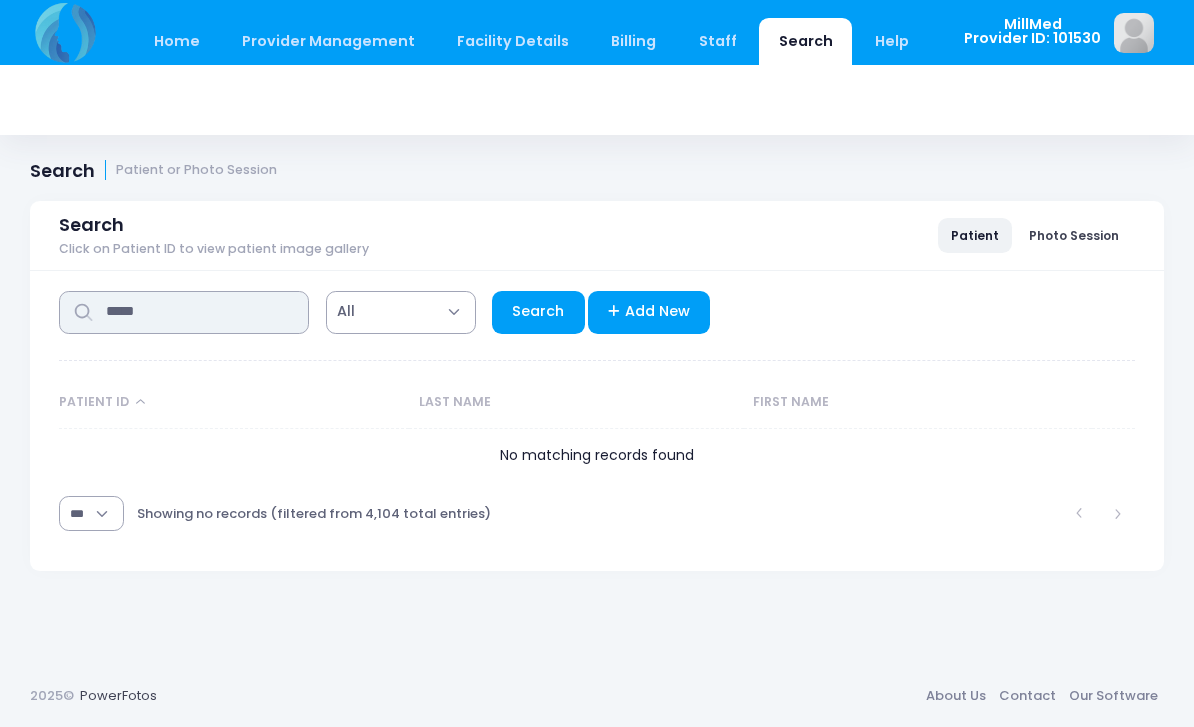 click on "*****" at bounding box center [184, 312] 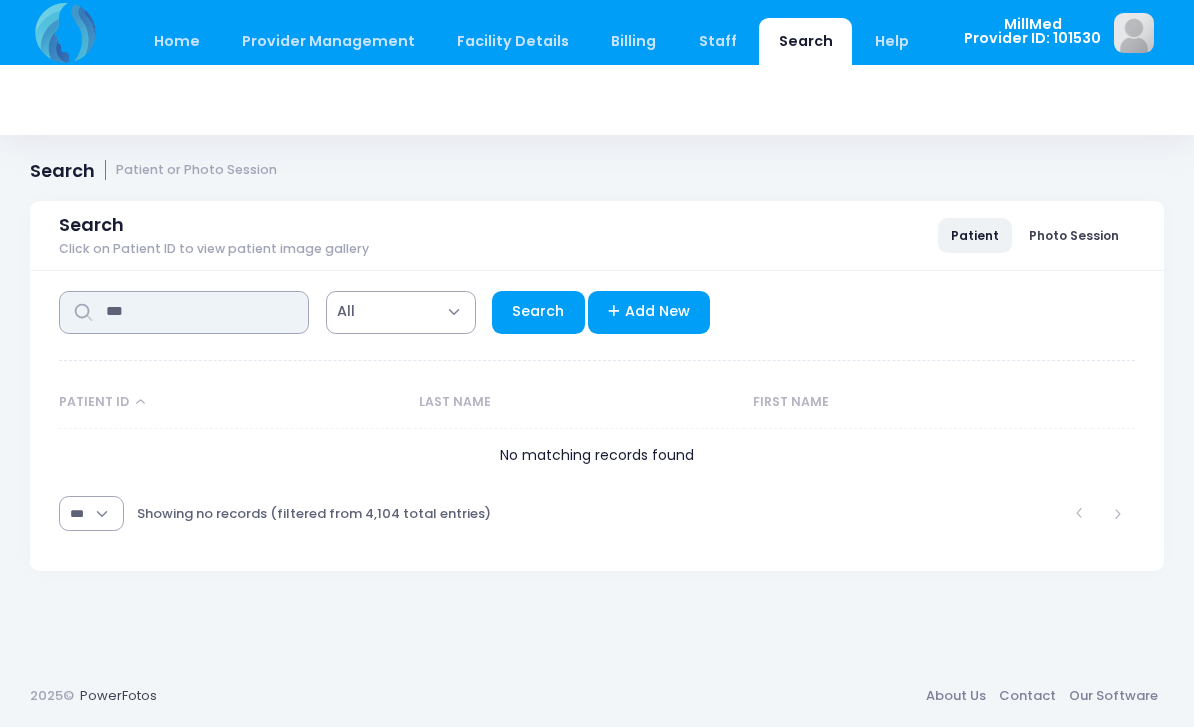 type on "***" 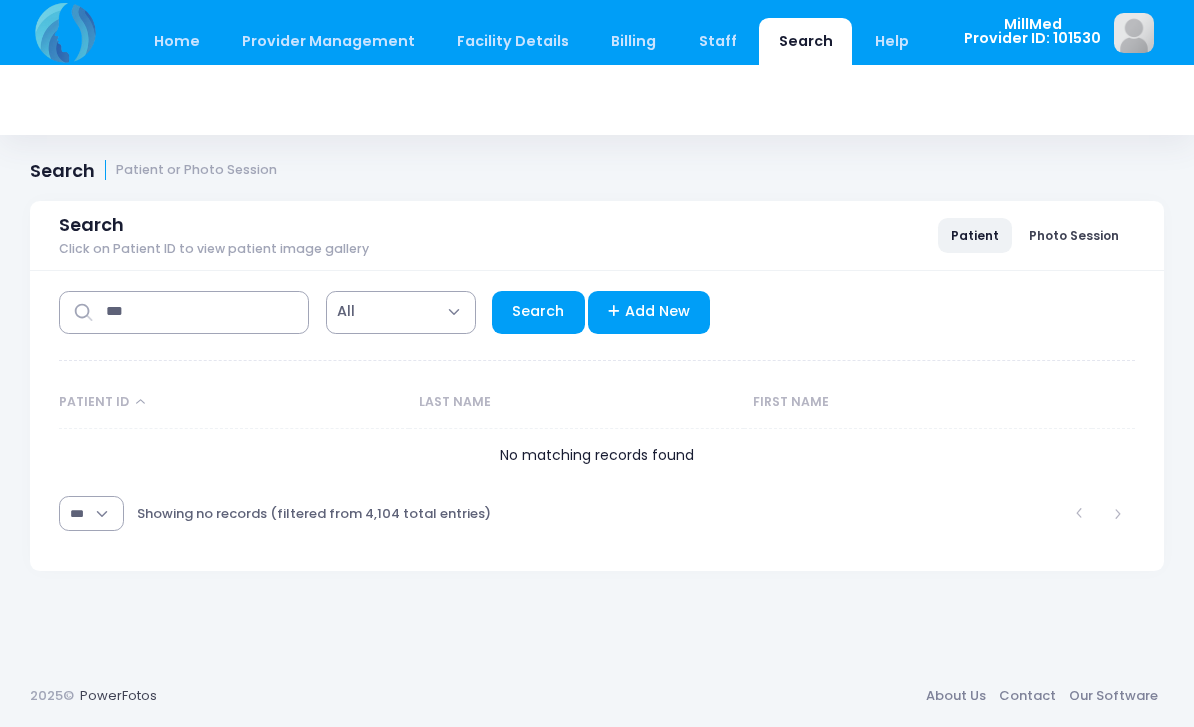 click on "Search" at bounding box center (538, 312) 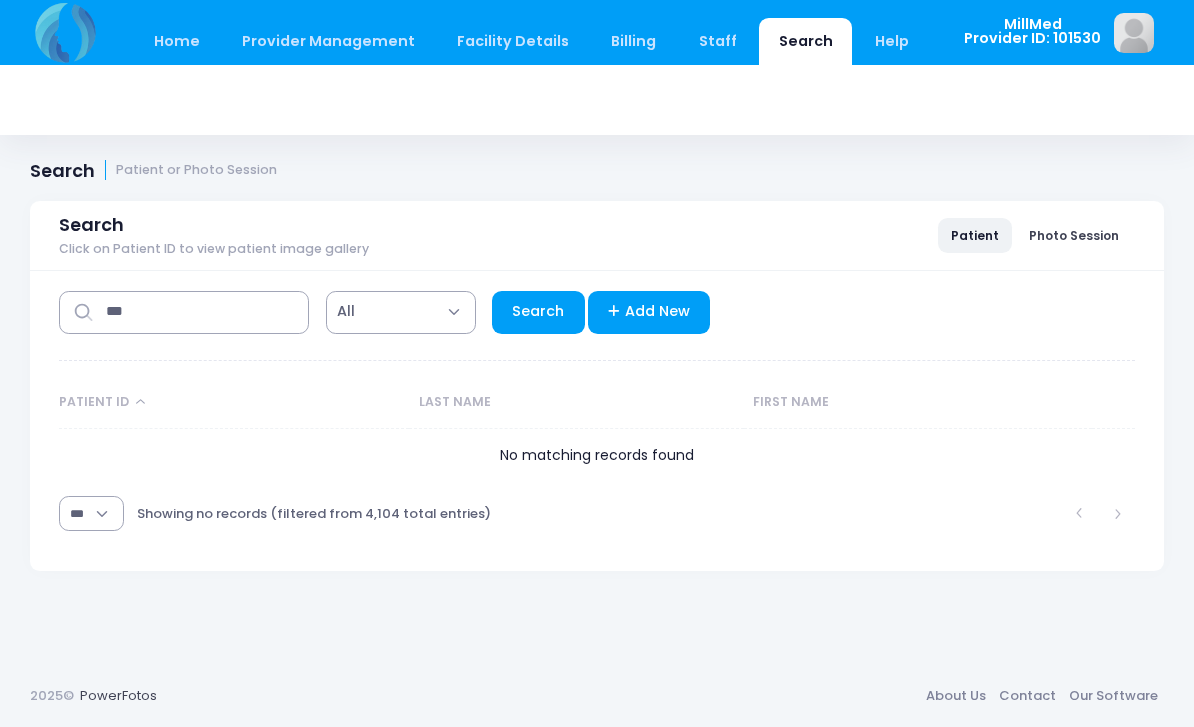 select on "***" 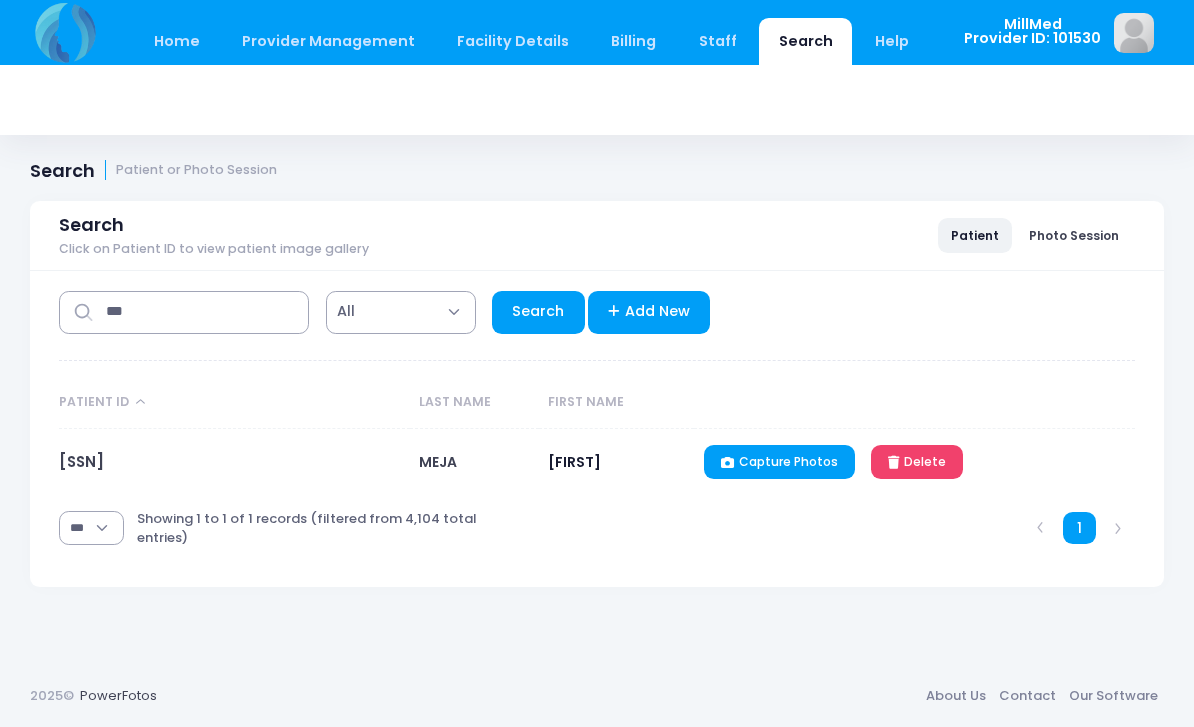 click on "SM012997" at bounding box center (81, 461) 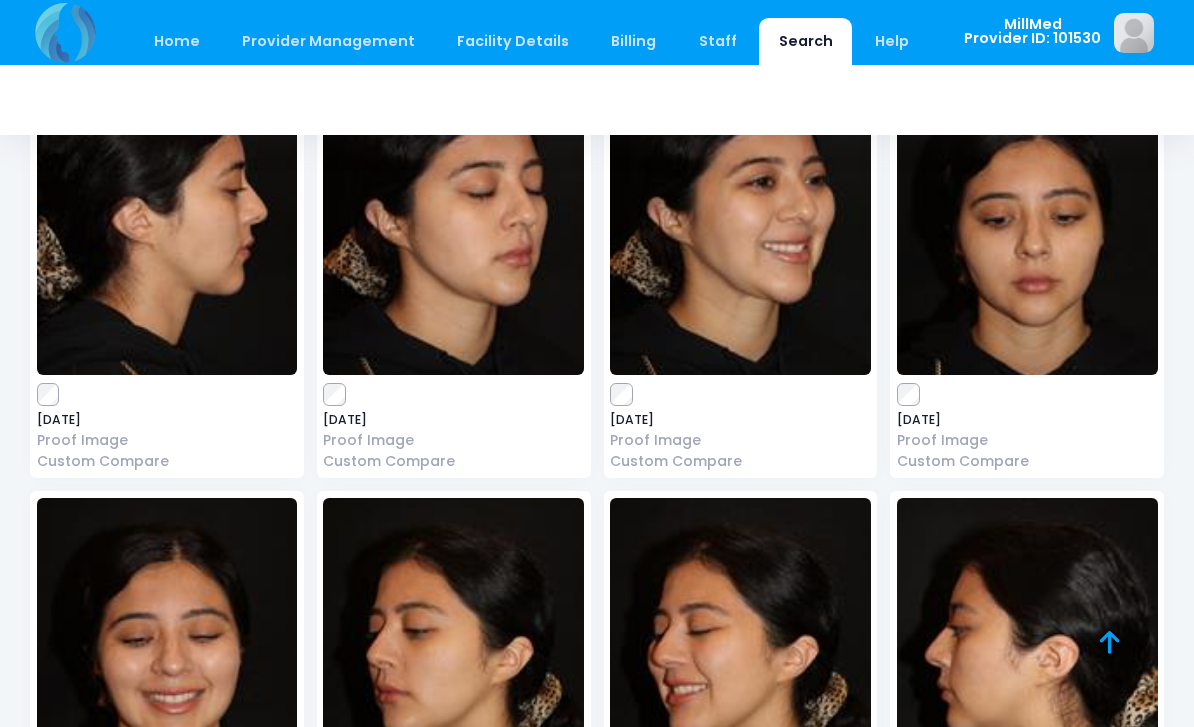 scroll, scrollTop: 0, scrollLeft: 0, axis: both 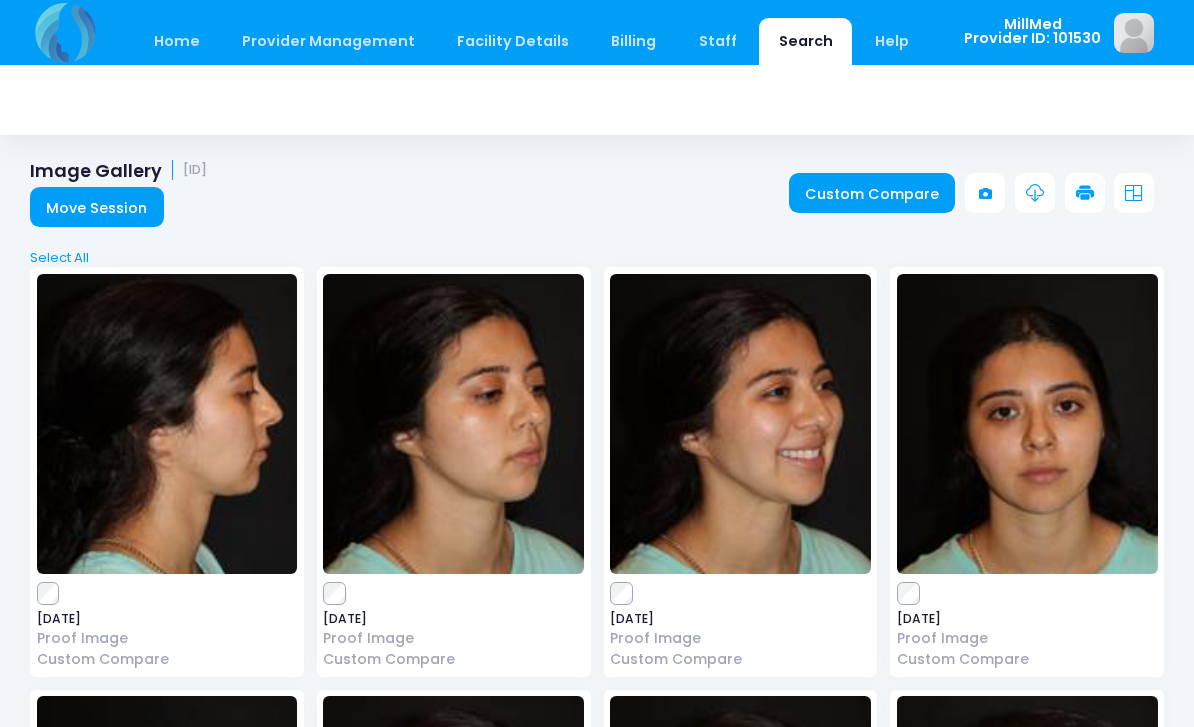 click at bounding box center (453, 424) 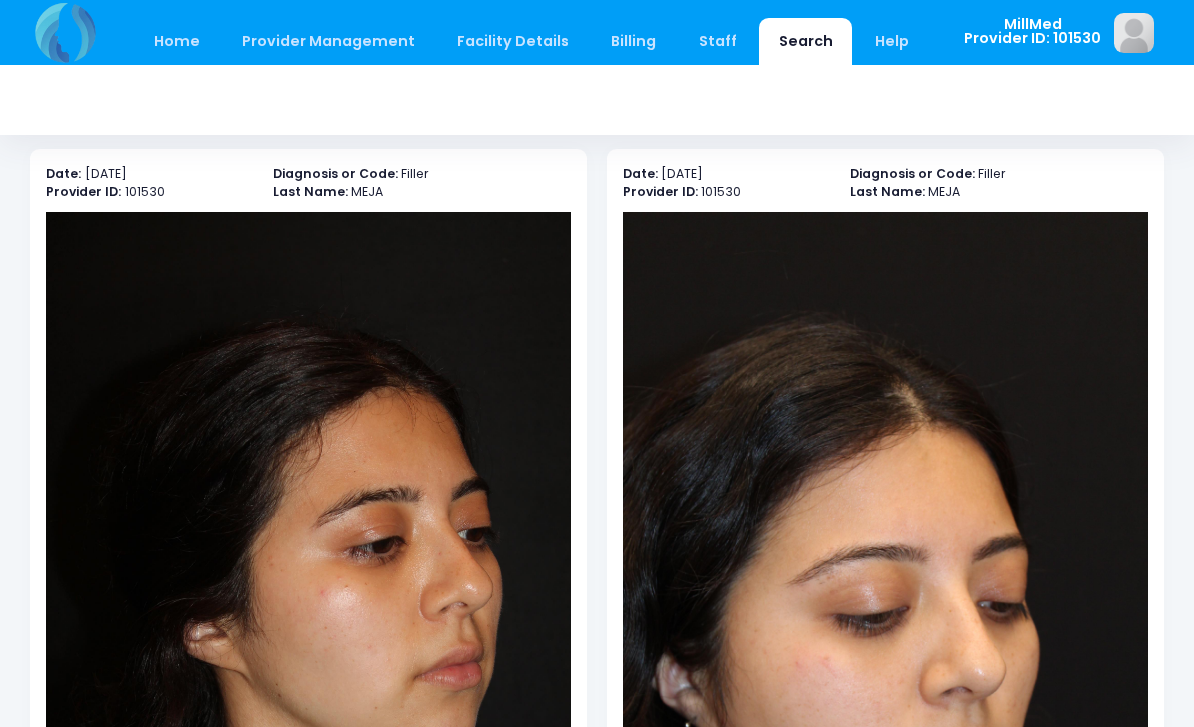 scroll, scrollTop: 0, scrollLeft: 0, axis: both 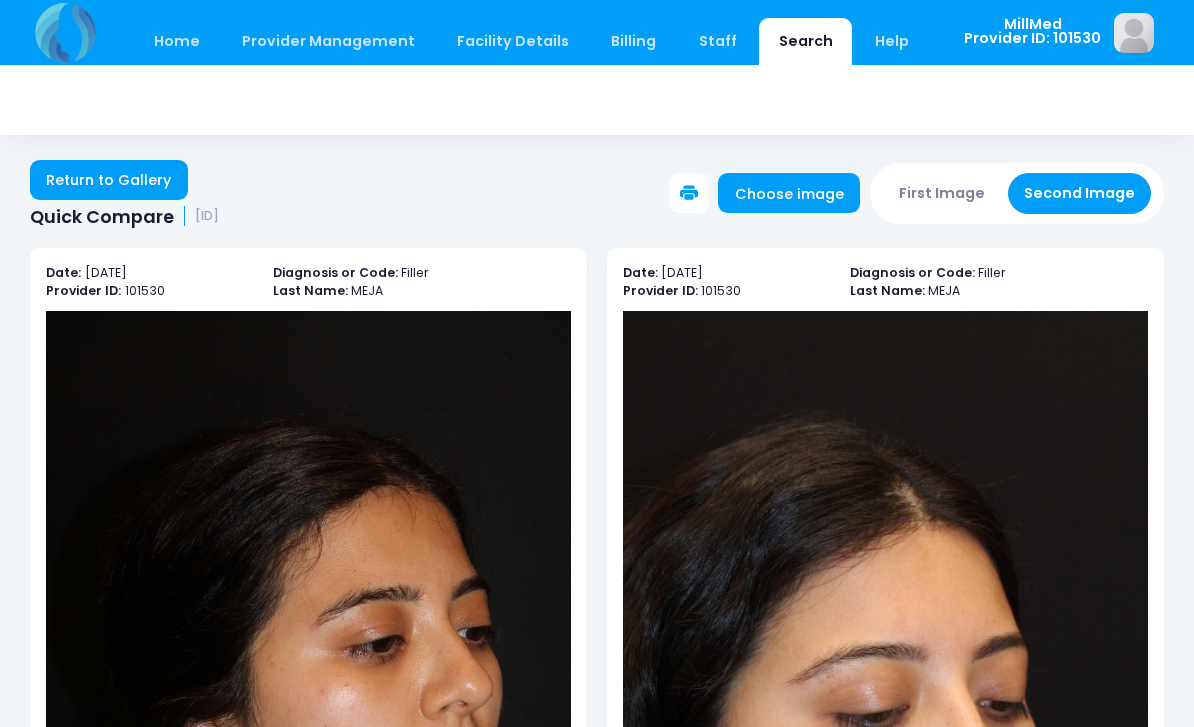 click on "Return to Gallery" at bounding box center [109, 180] 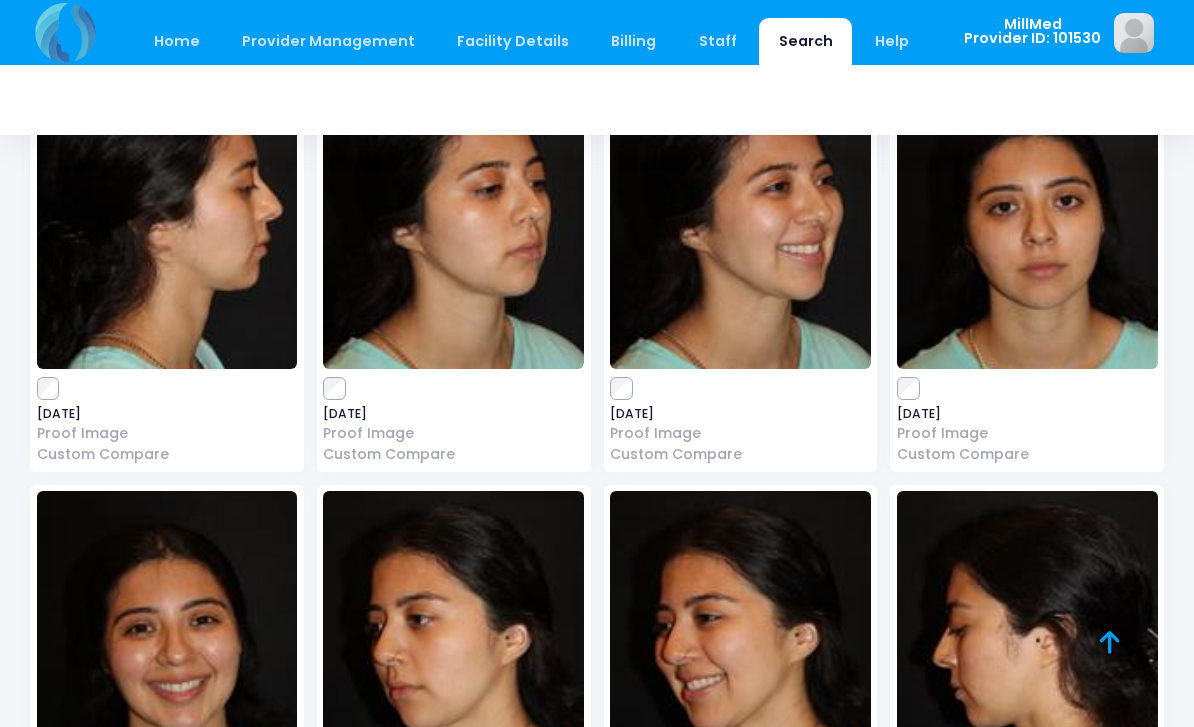 scroll, scrollTop: 208, scrollLeft: 0, axis: vertical 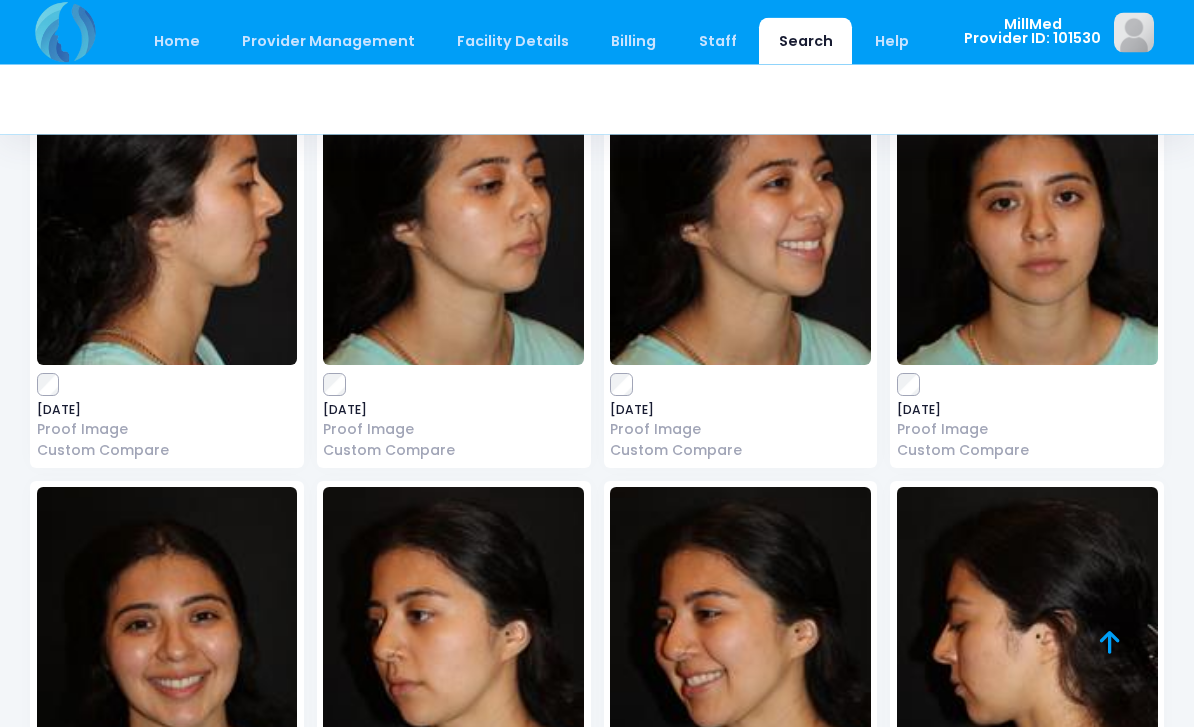 click at bounding box center [167, 216] 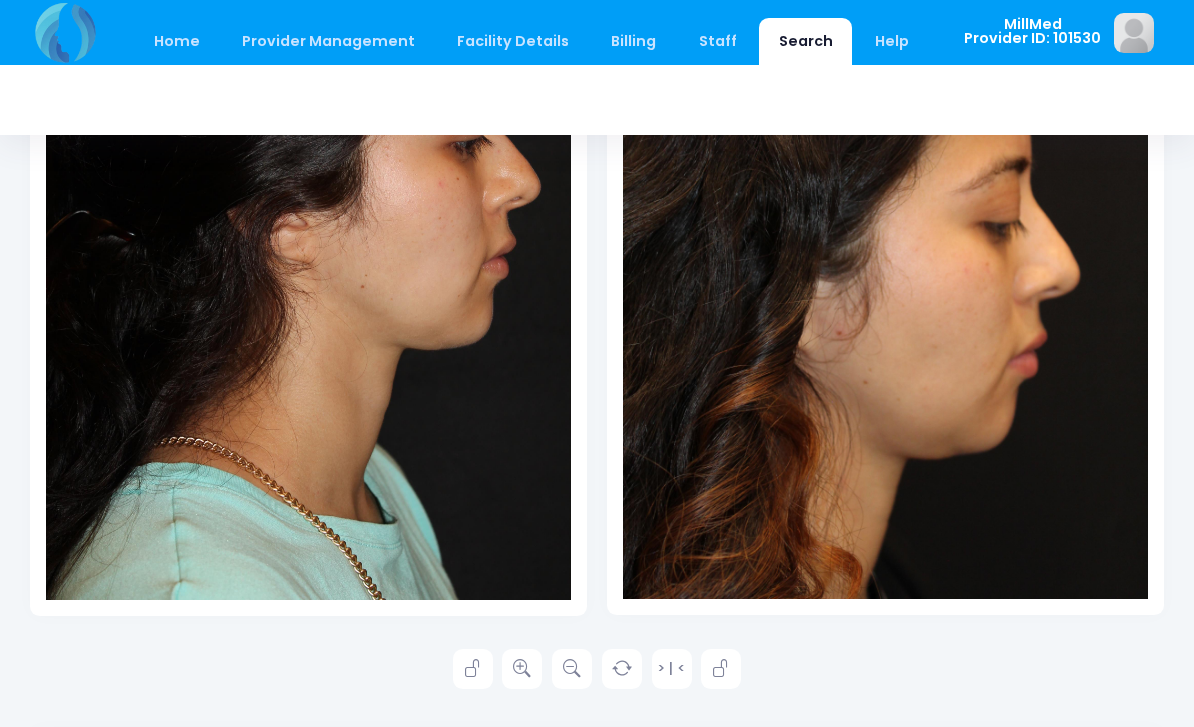 scroll, scrollTop: 503, scrollLeft: 0, axis: vertical 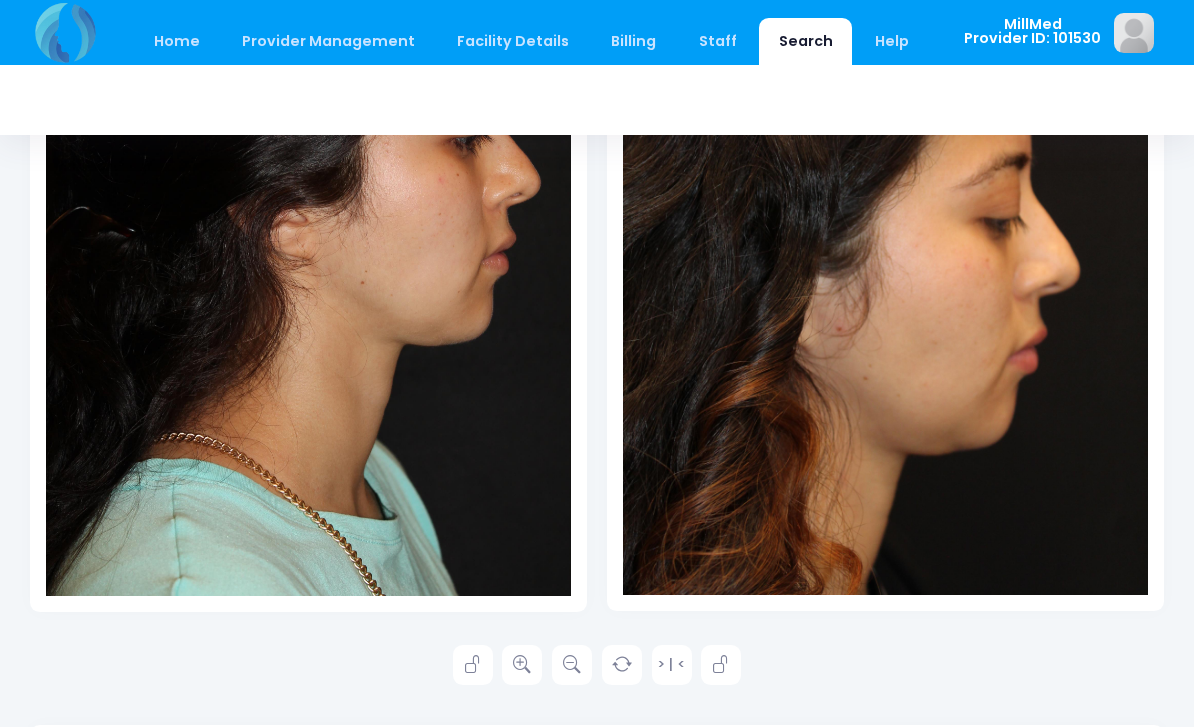 click at bounding box center (721, 665) 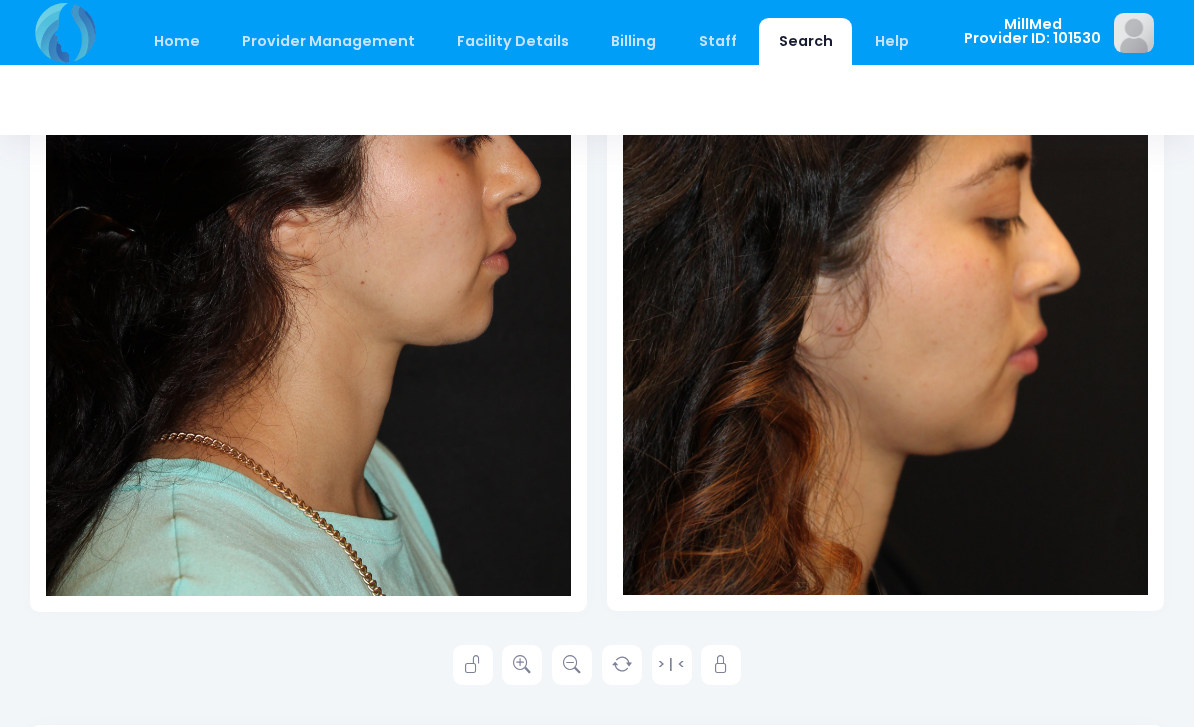 click at bounding box center [522, 665] 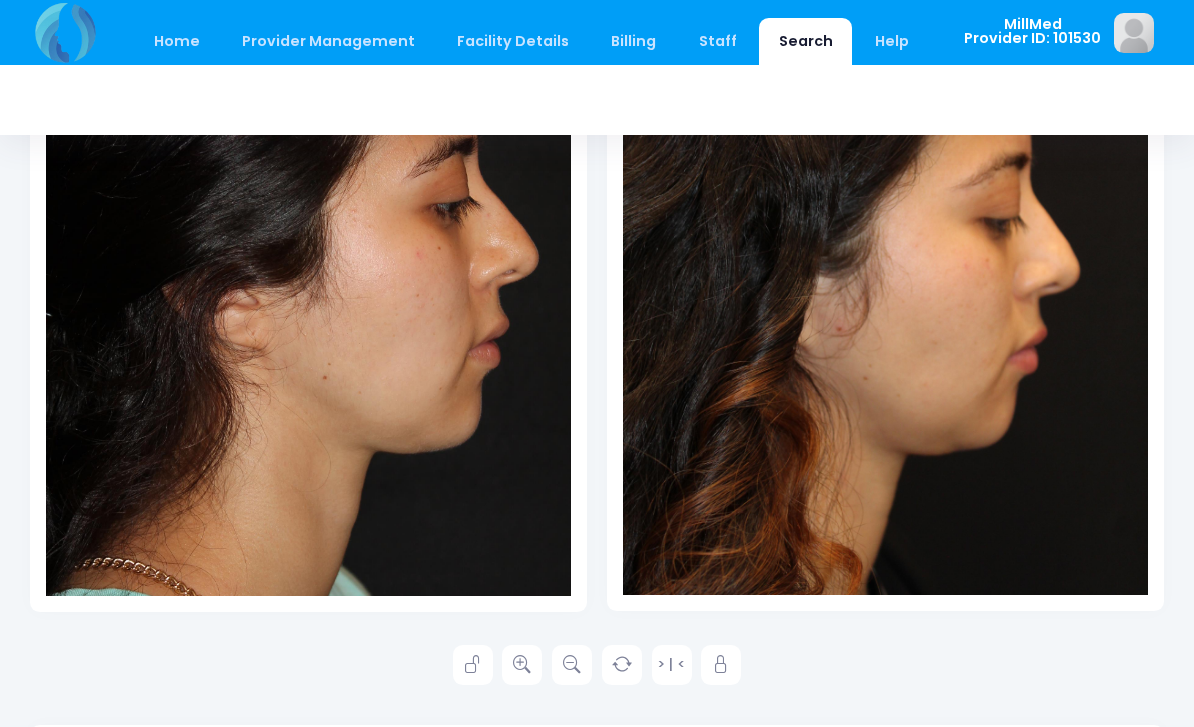 click at bounding box center (473, 665) 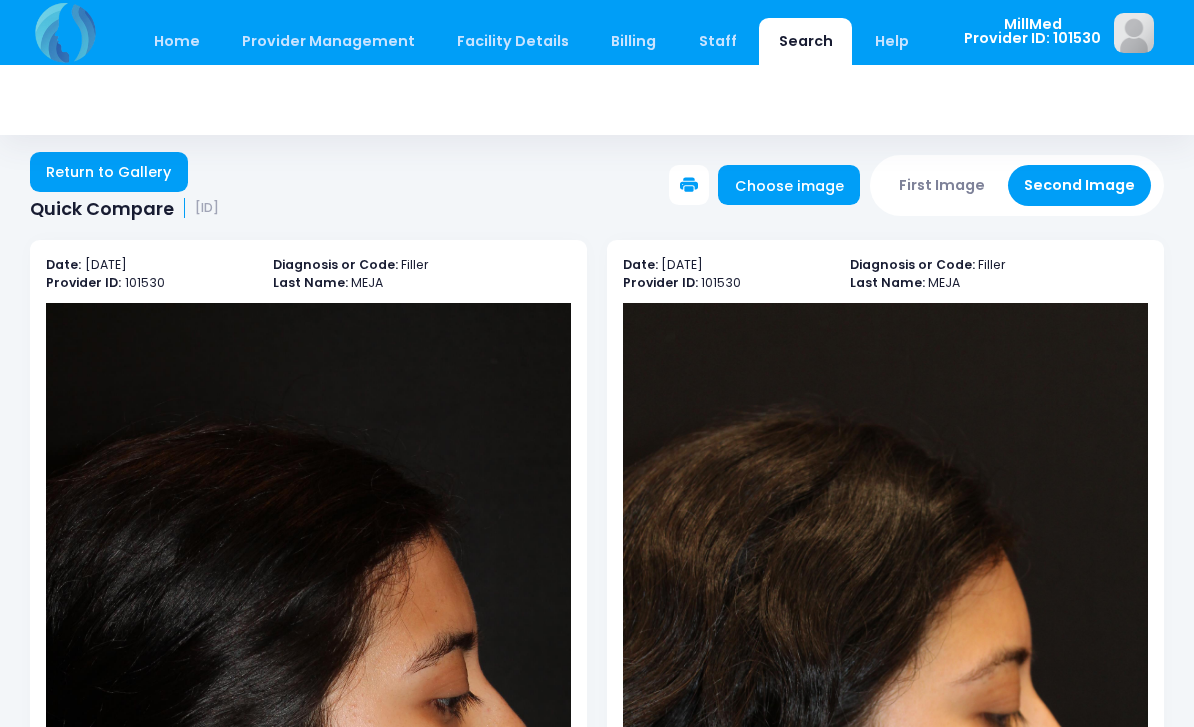 scroll, scrollTop: 0, scrollLeft: 0, axis: both 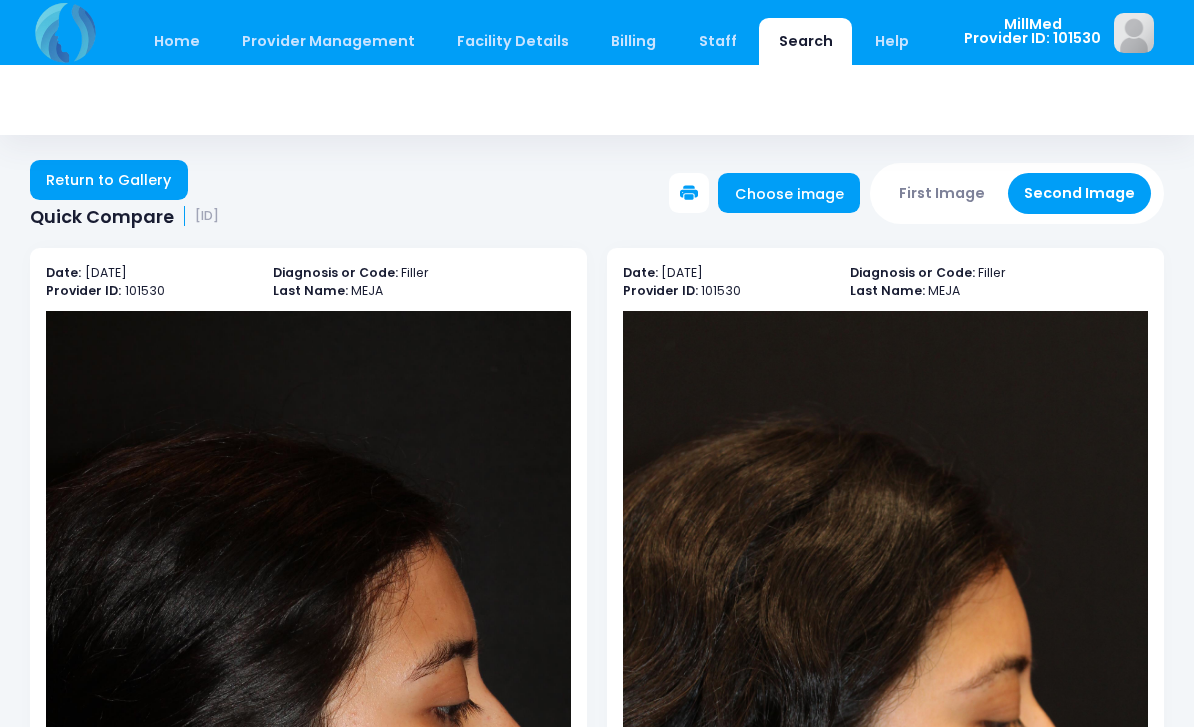 click on "Return to Gallery" at bounding box center [109, 180] 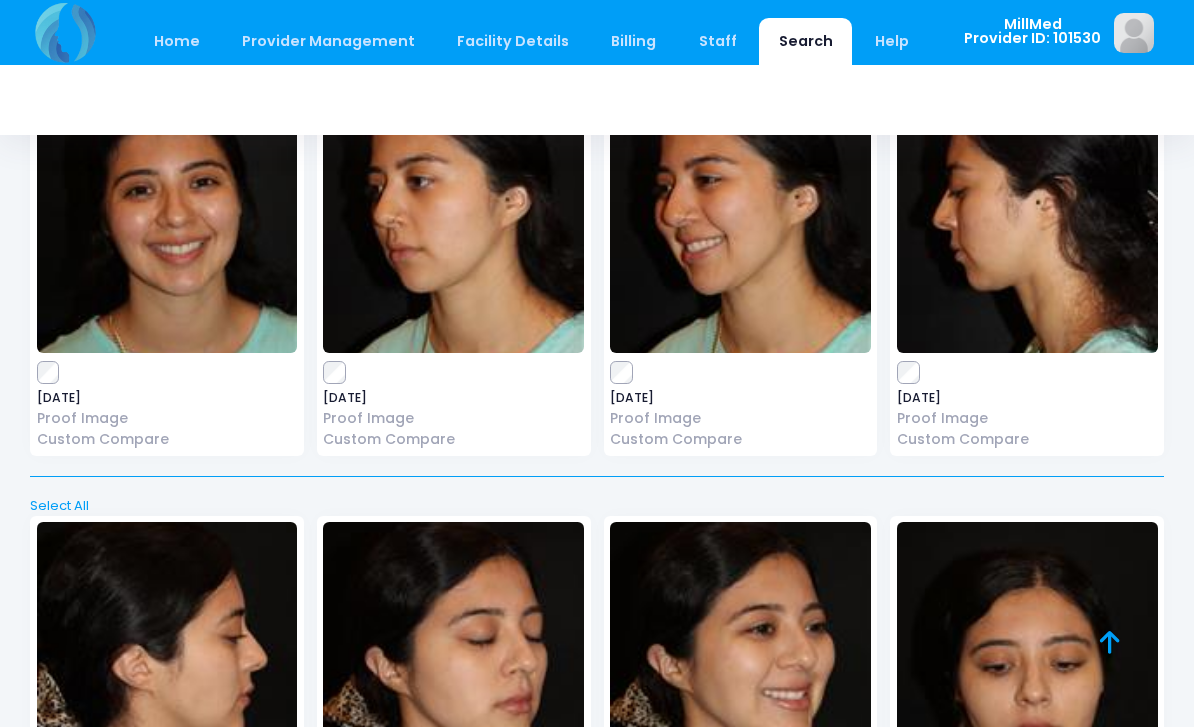 scroll, scrollTop: 645, scrollLeft: 0, axis: vertical 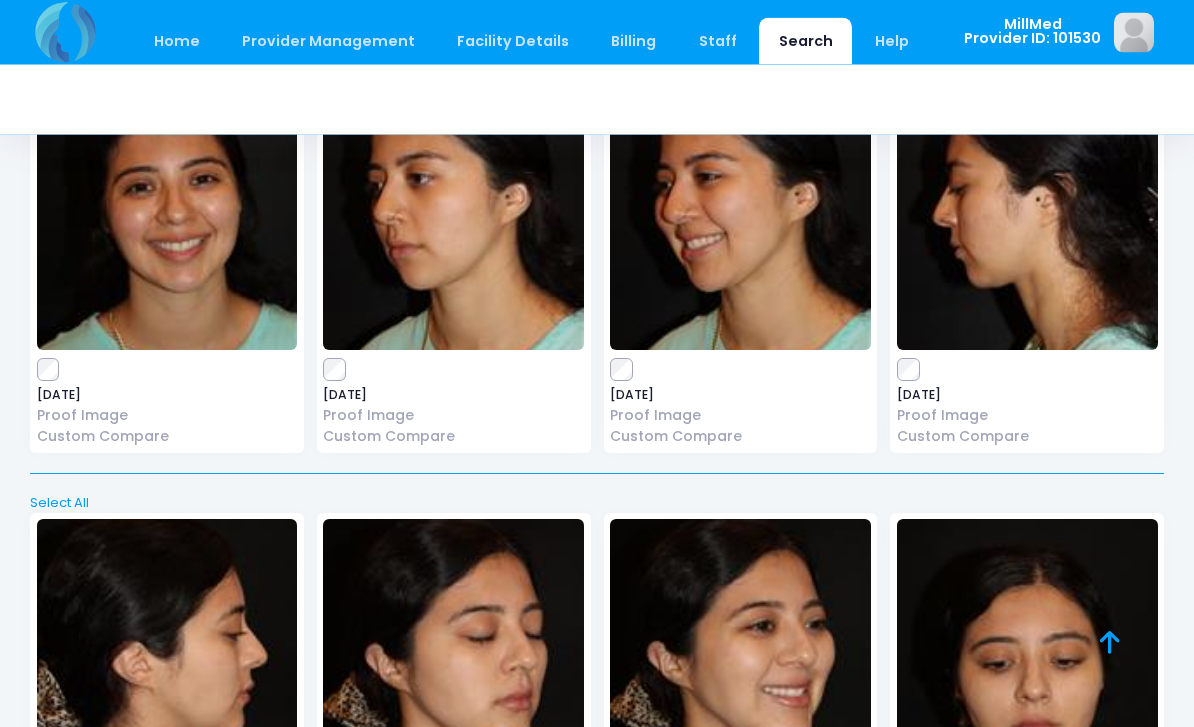 click at bounding box center (1027, 201) 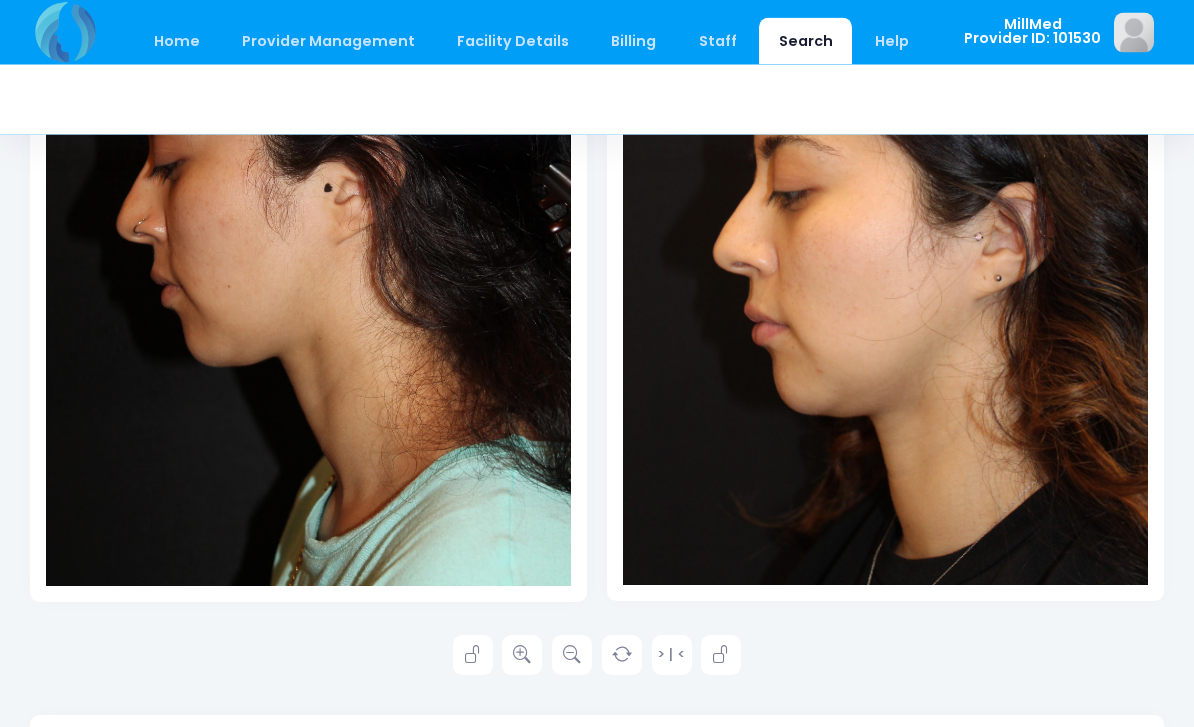 scroll, scrollTop: 526, scrollLeft: 0, axis: vertical 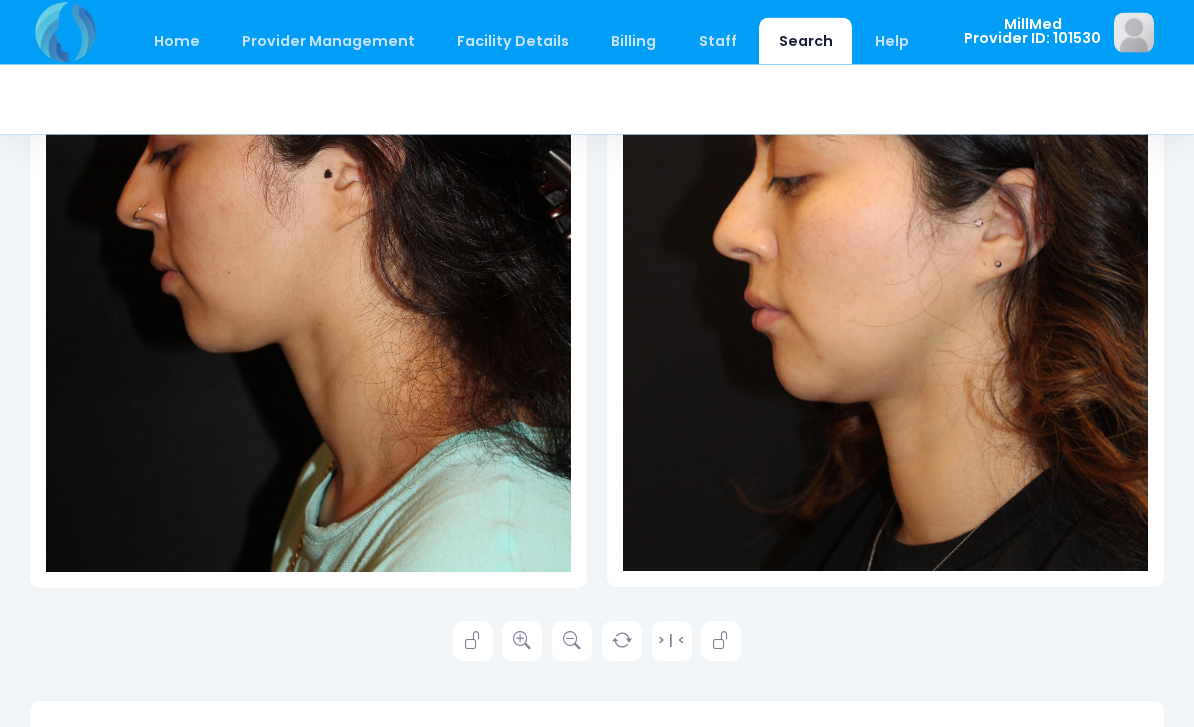 click at bounding box center (721, 642) 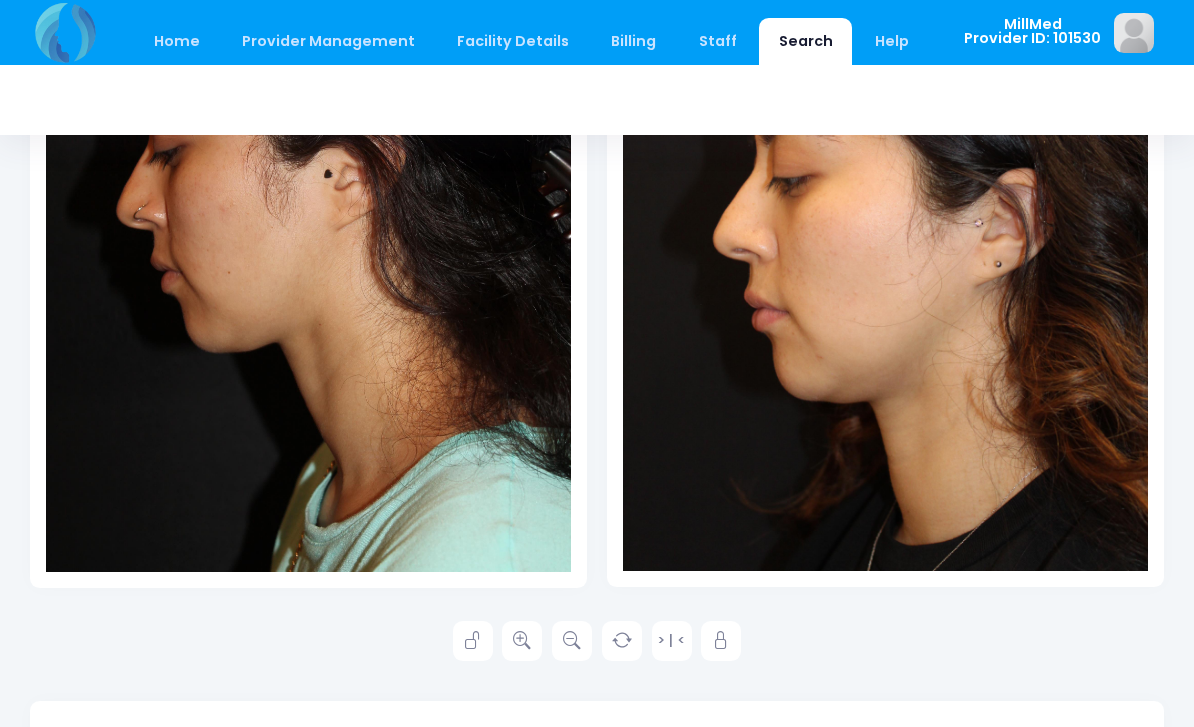 click at bounding box center (522, 641) 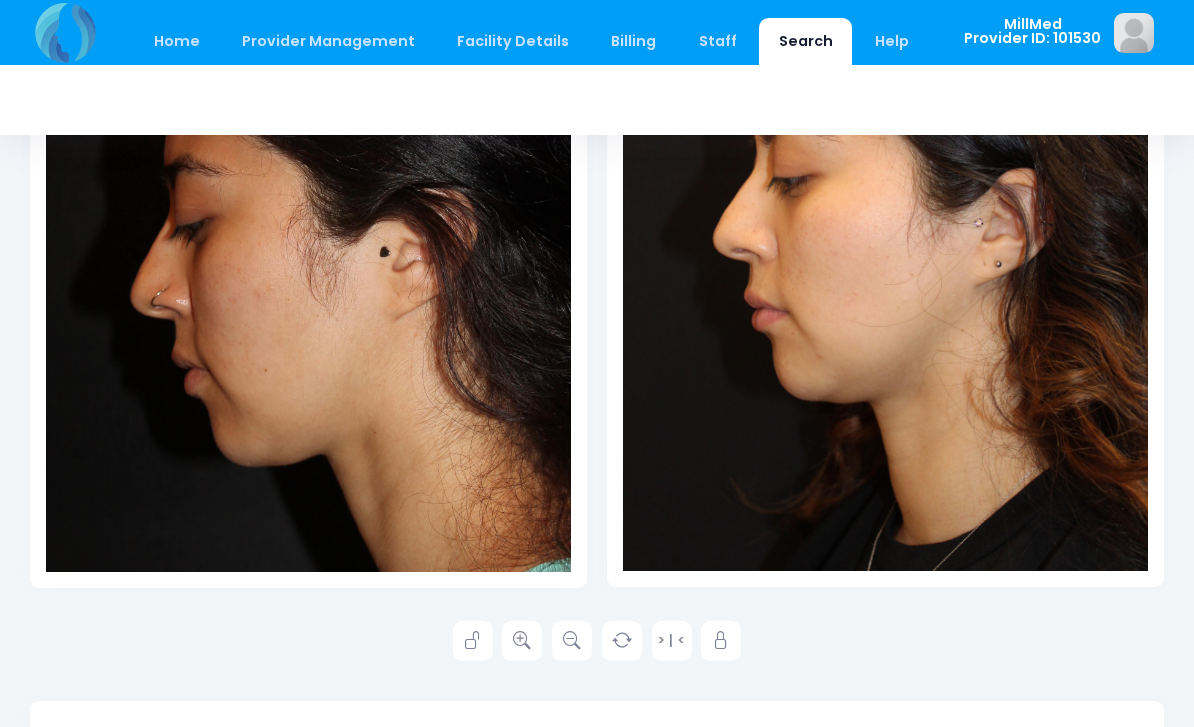 click at bounding box center [473, 641] 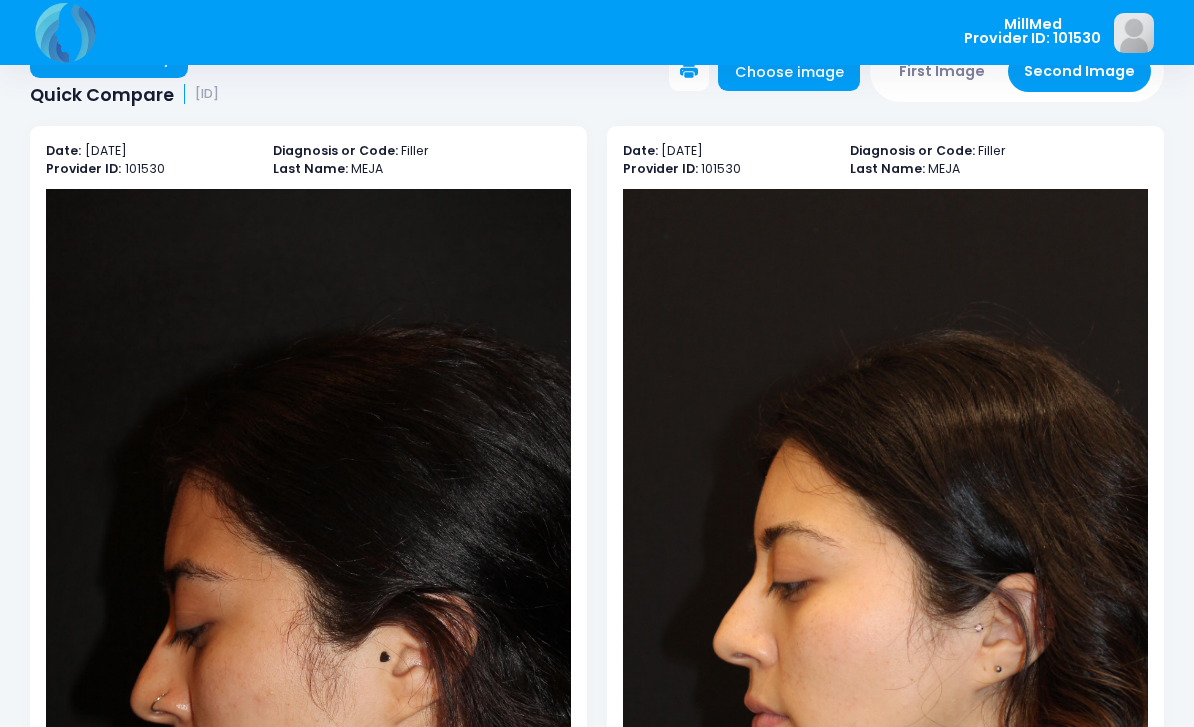 scroll, scrollTop: 0, scrollLeft: 0, axis: both 